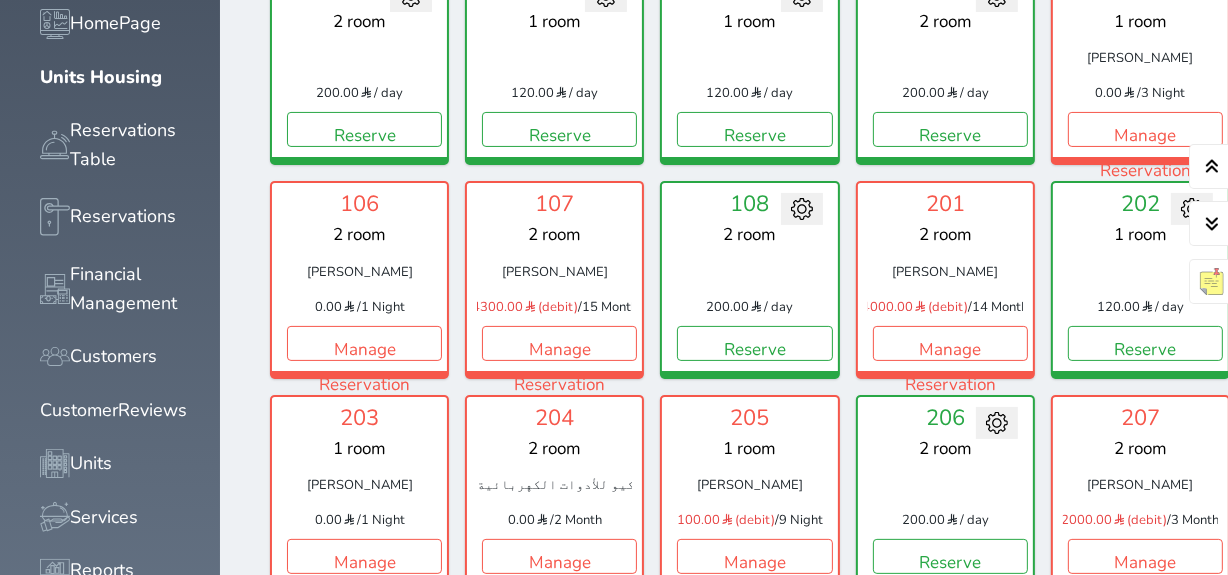 scroll, scrollTop: 350, scrollLeft: 0, axis: vertical 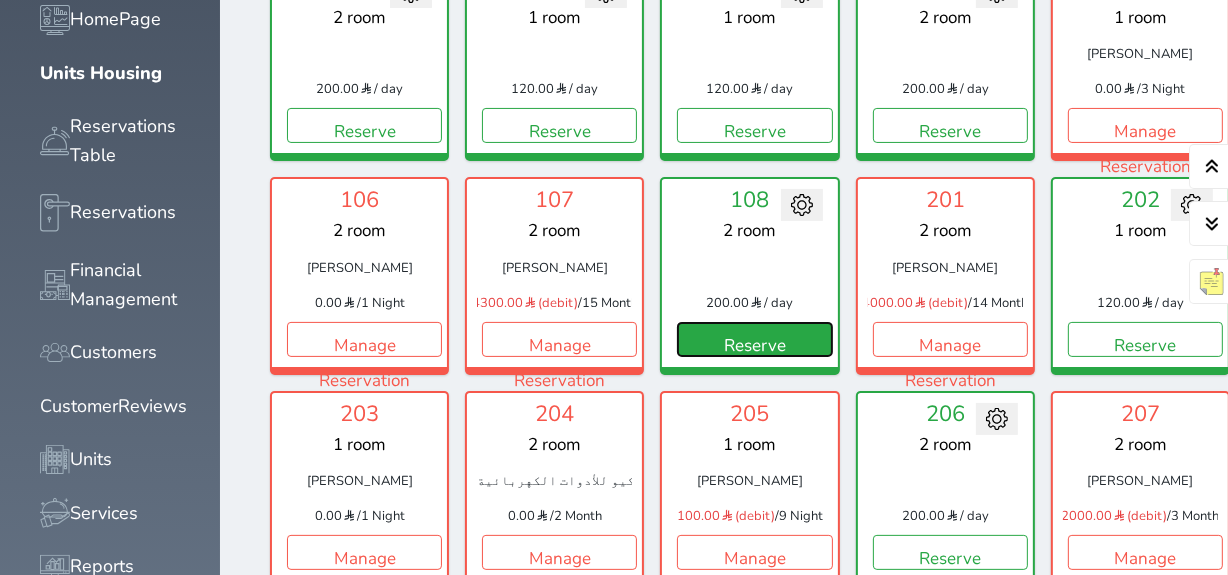 click on "Reserve" at bounding box center (754, 339) 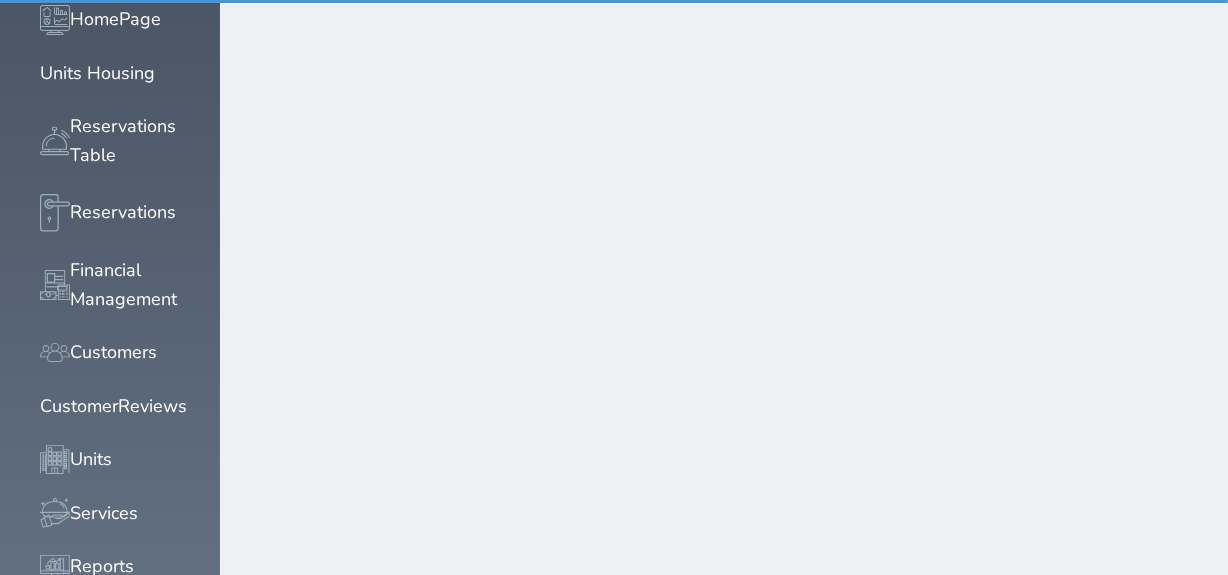 scroll, scrollTop: 0, scrollLeft: 0, axis: both 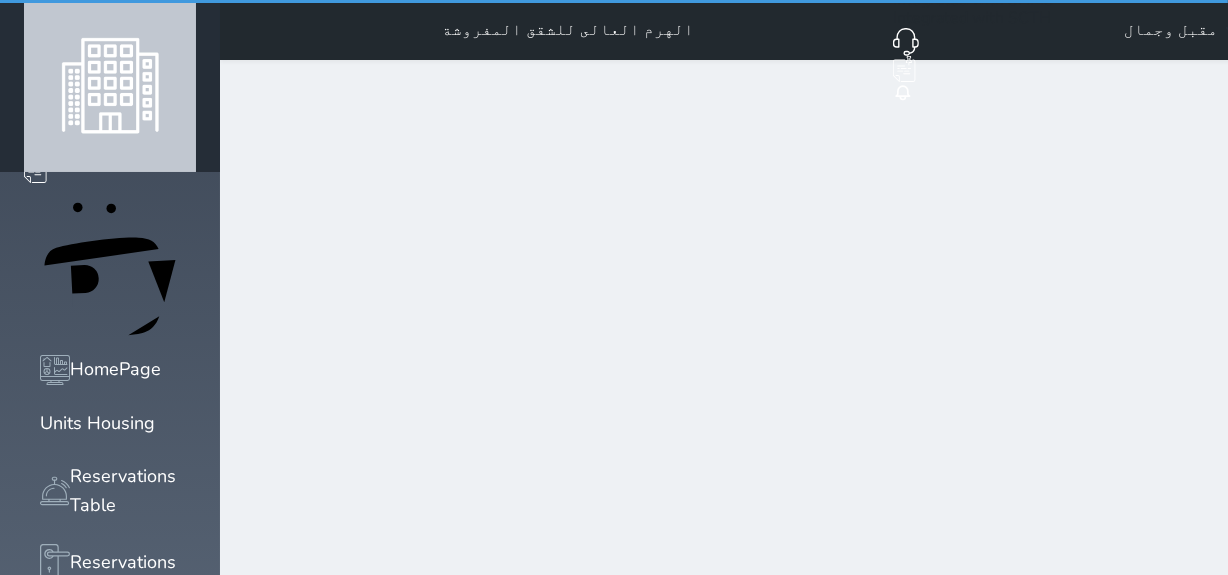 select on "1" 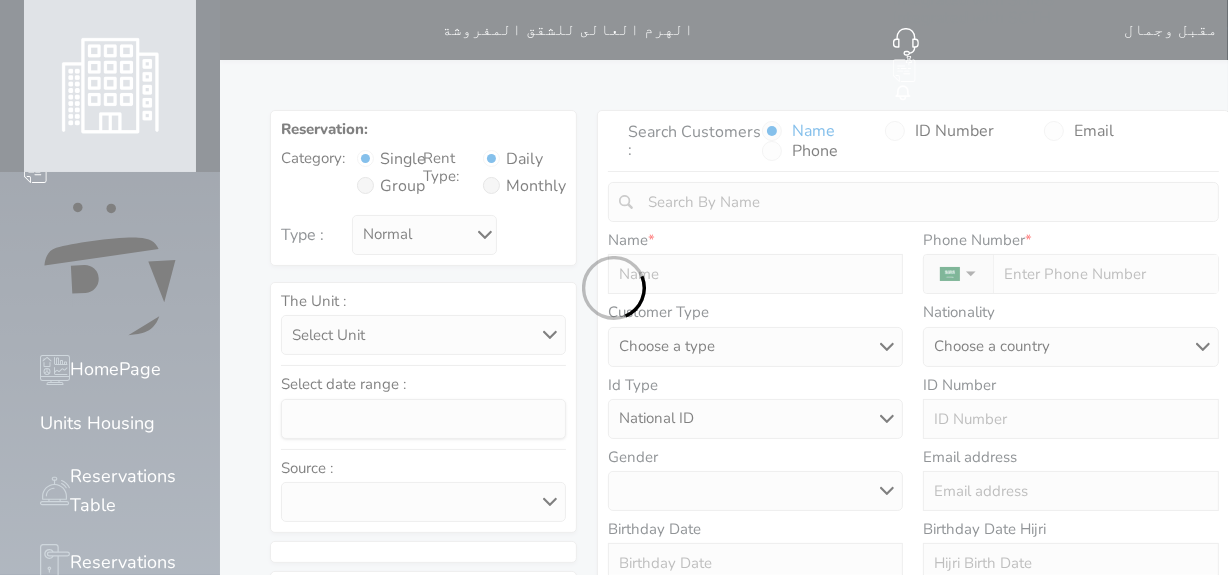 select 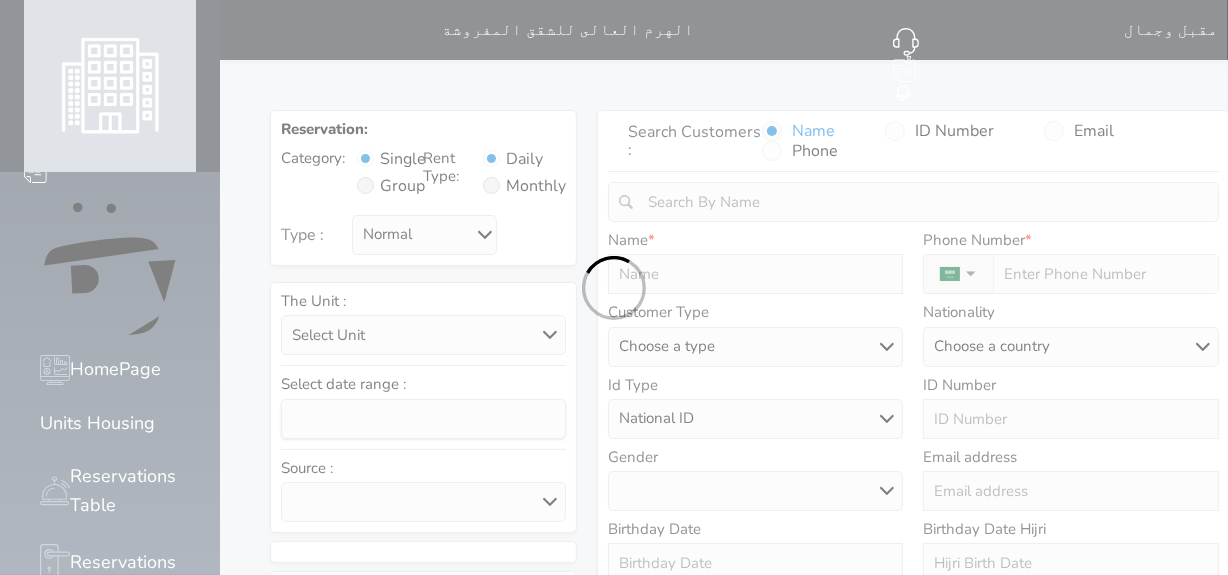 select 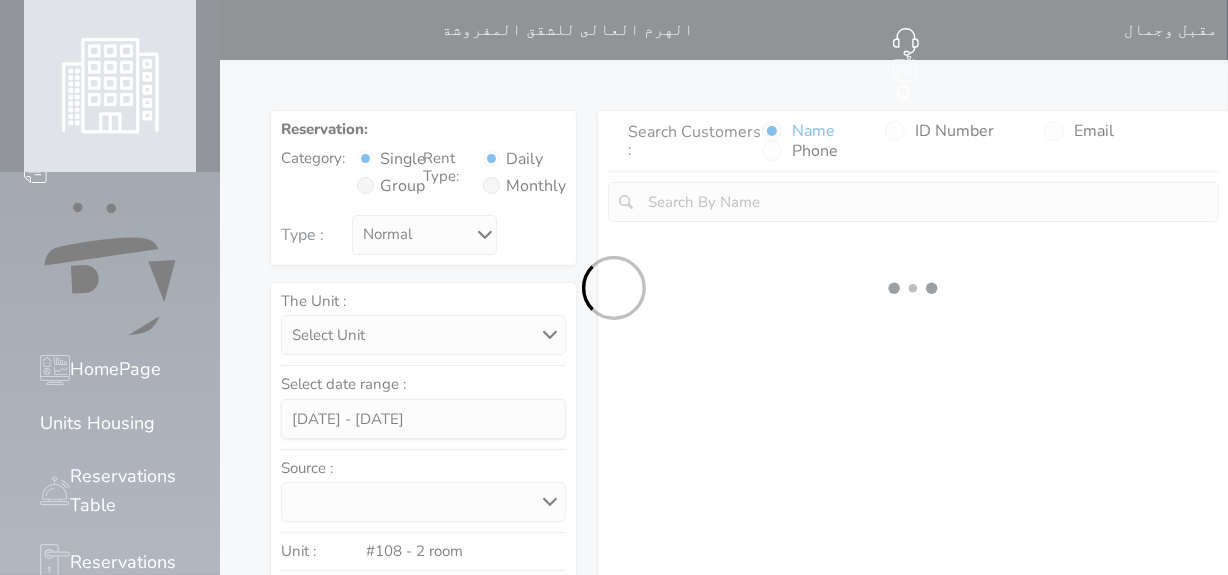 select on "7061" 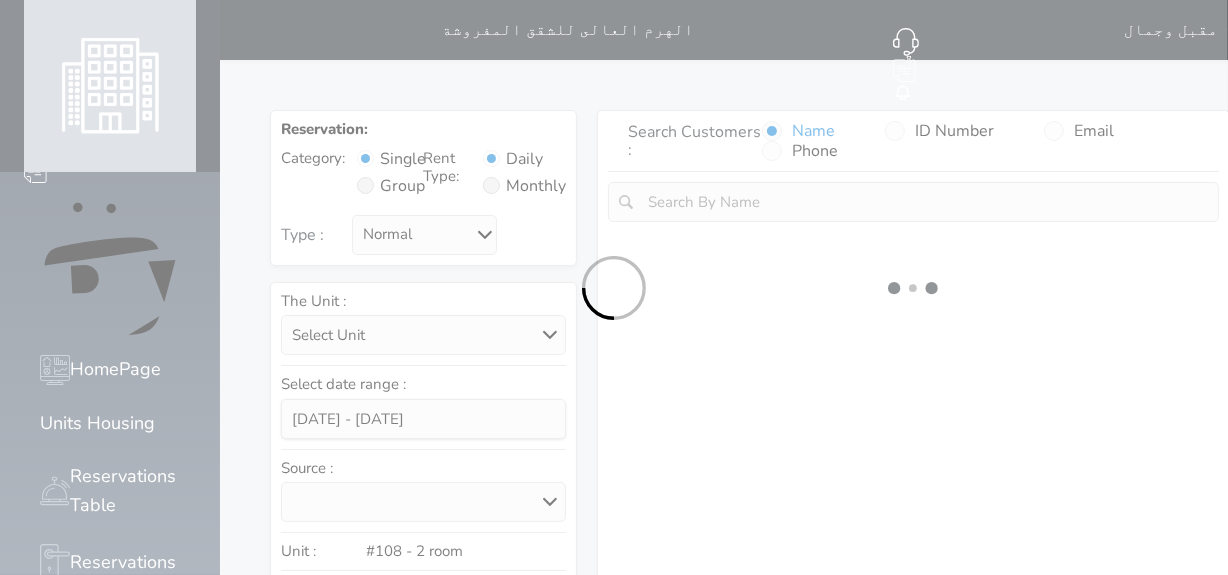 select on "1" 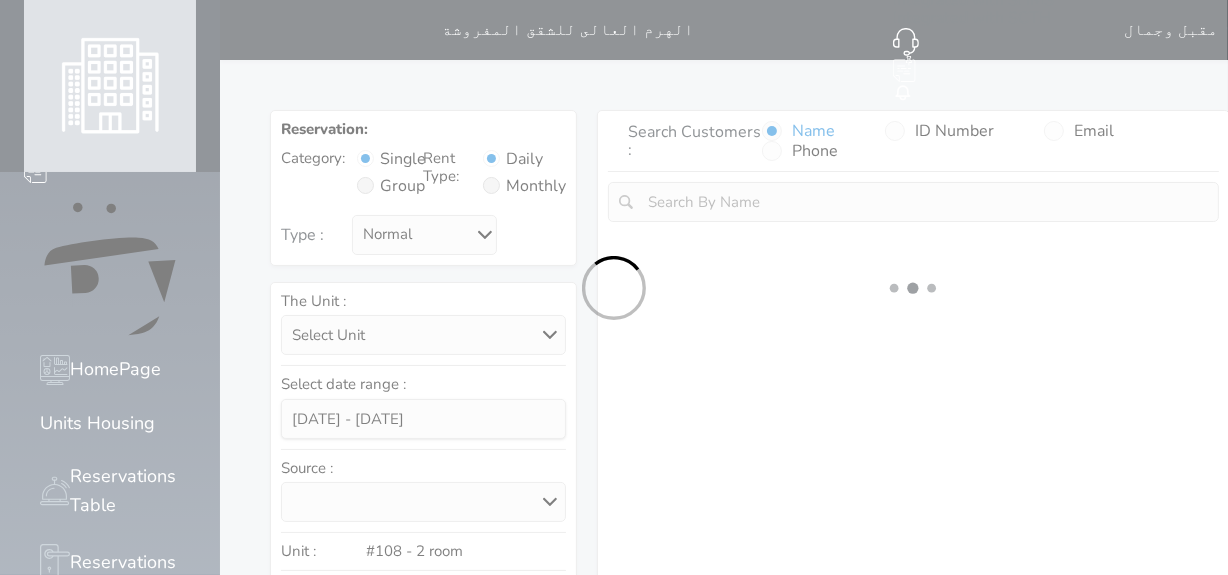 select on "113" 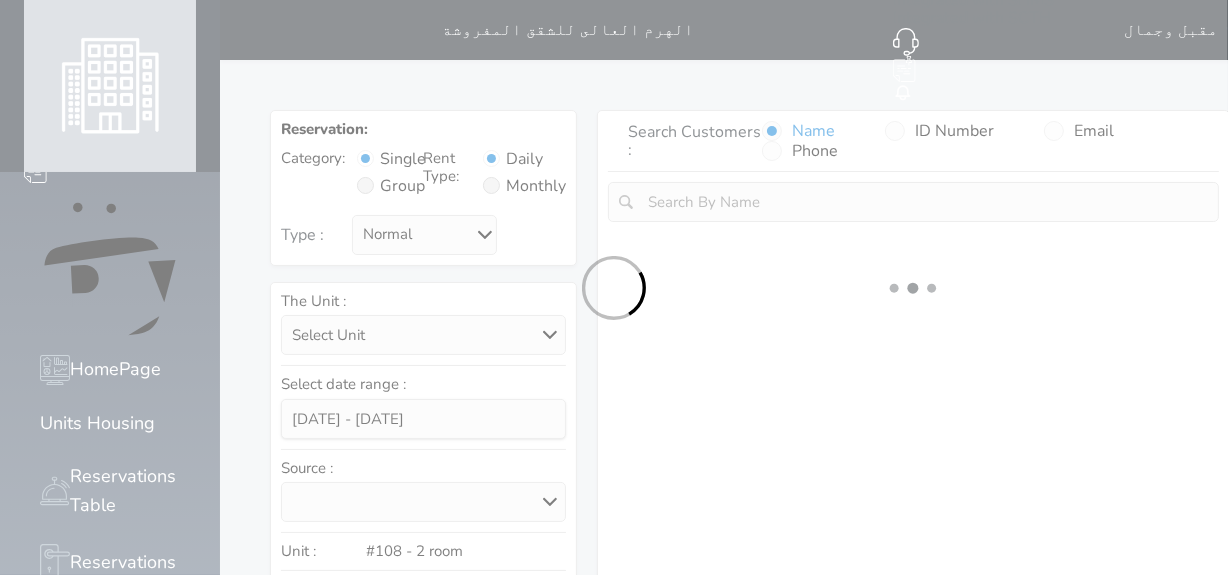 select on "1" 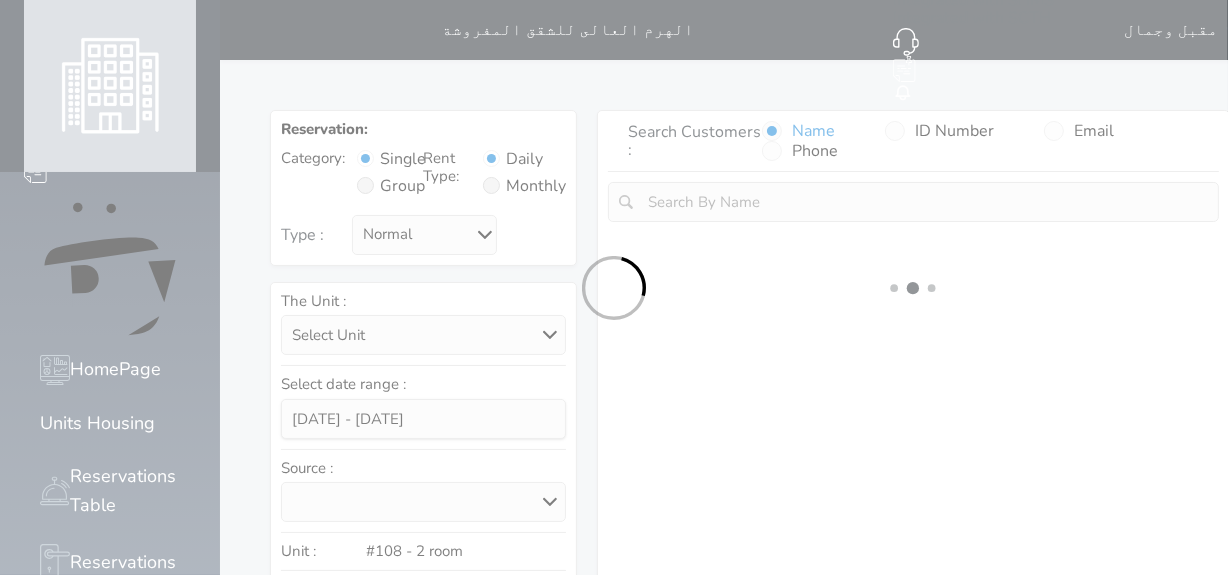 select 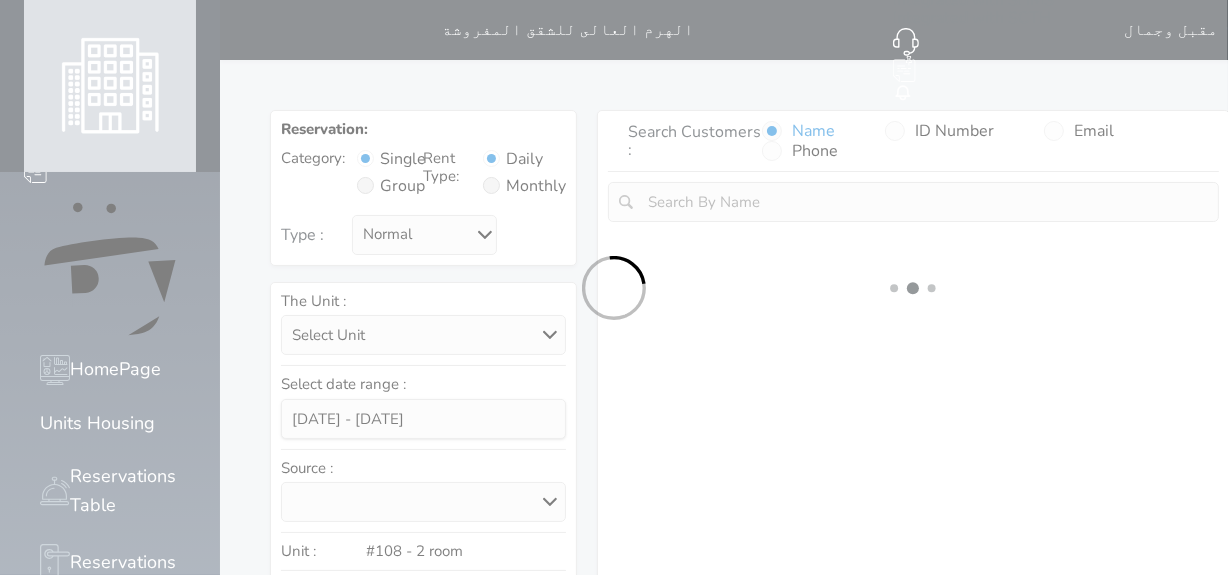 select on "7" 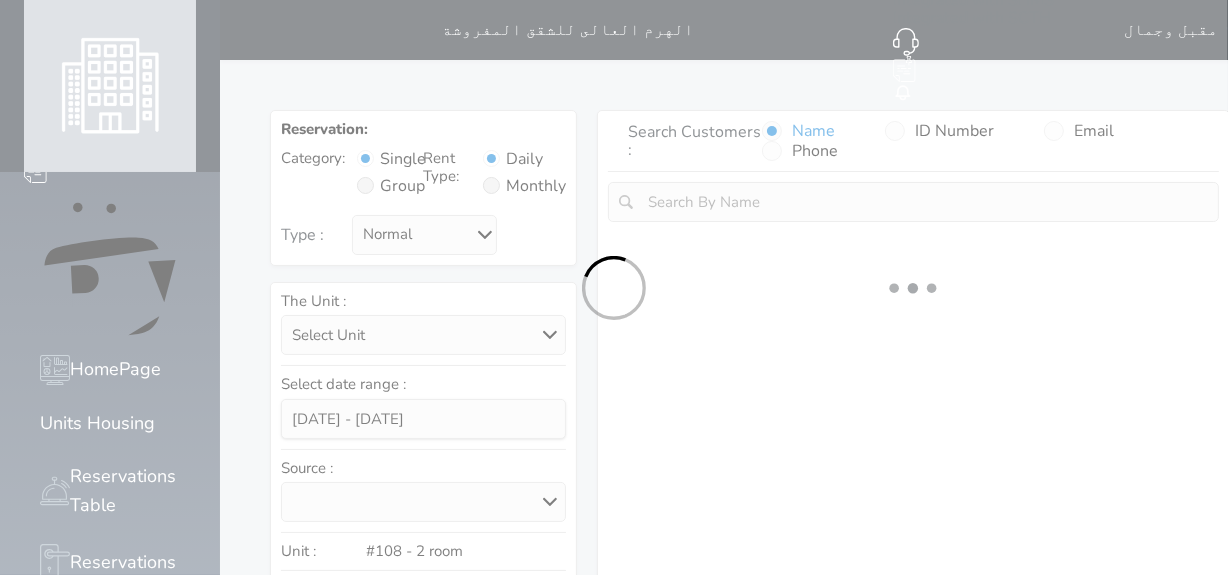 select 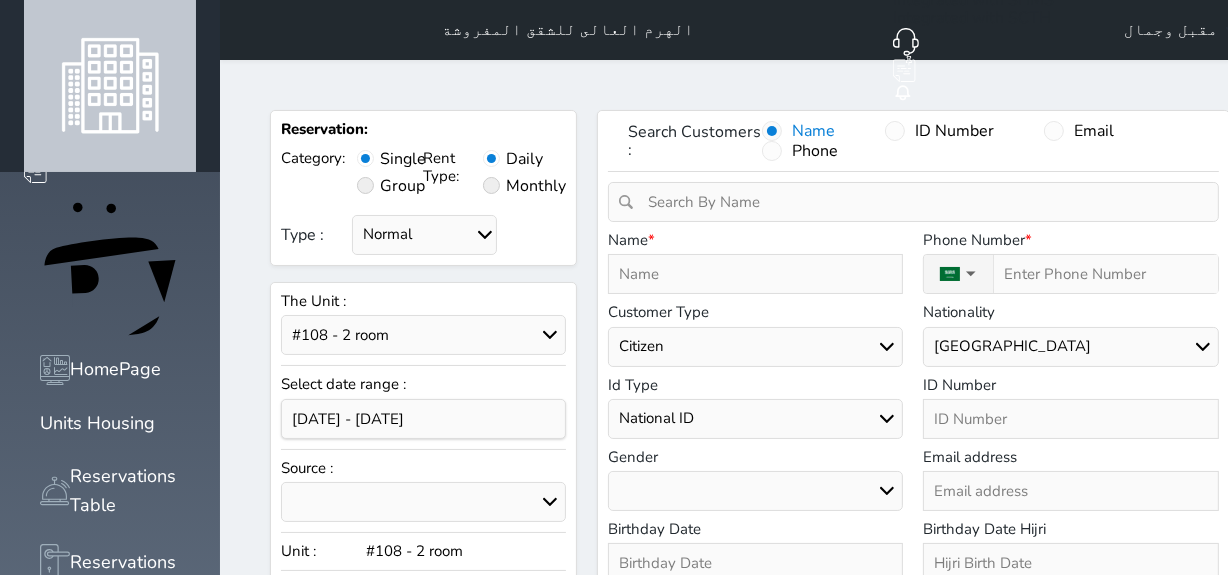 select 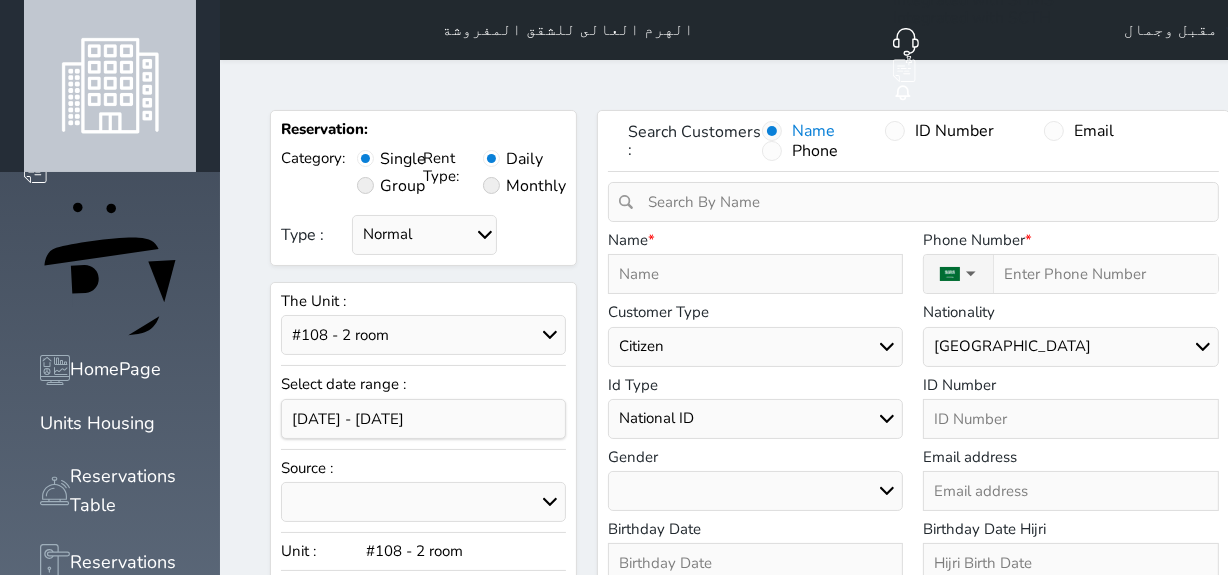 select 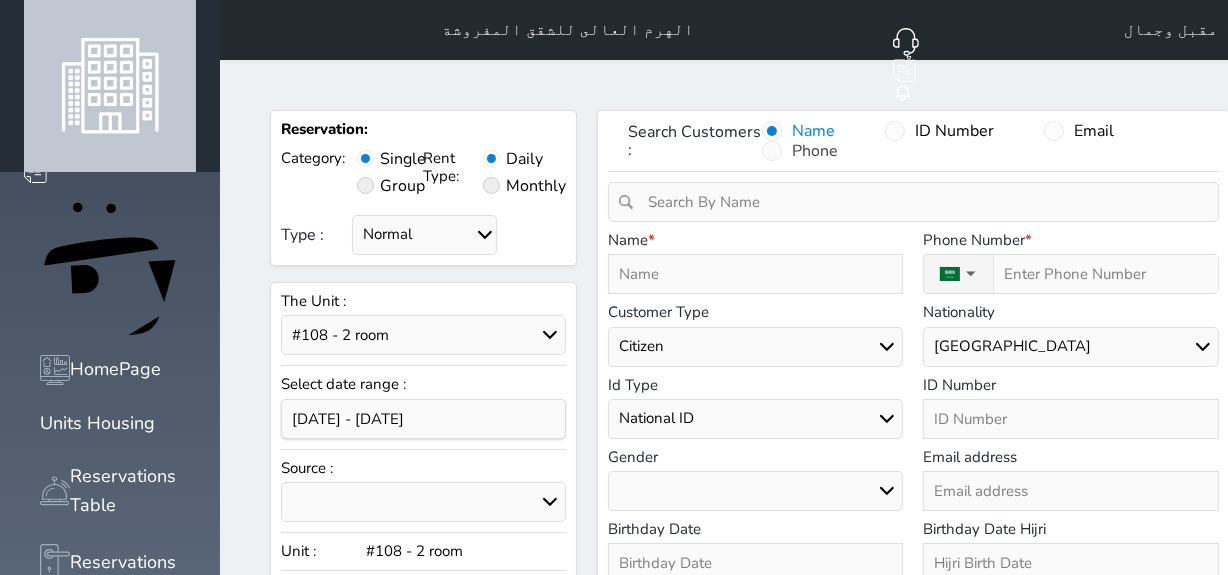 drag, startPoint x: 785, startPoint y: 100, endPoint x: 1051, endPoint y: 95, distance: 266.047 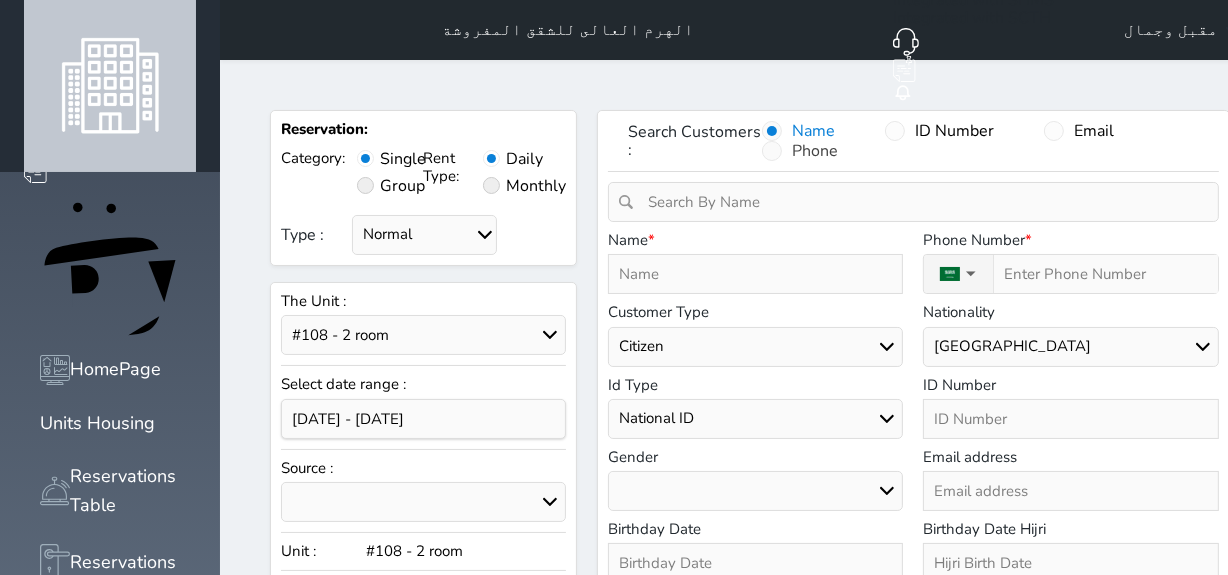 click on "Name       ID Number       Email       Phone" at bounding box center [990, 141] 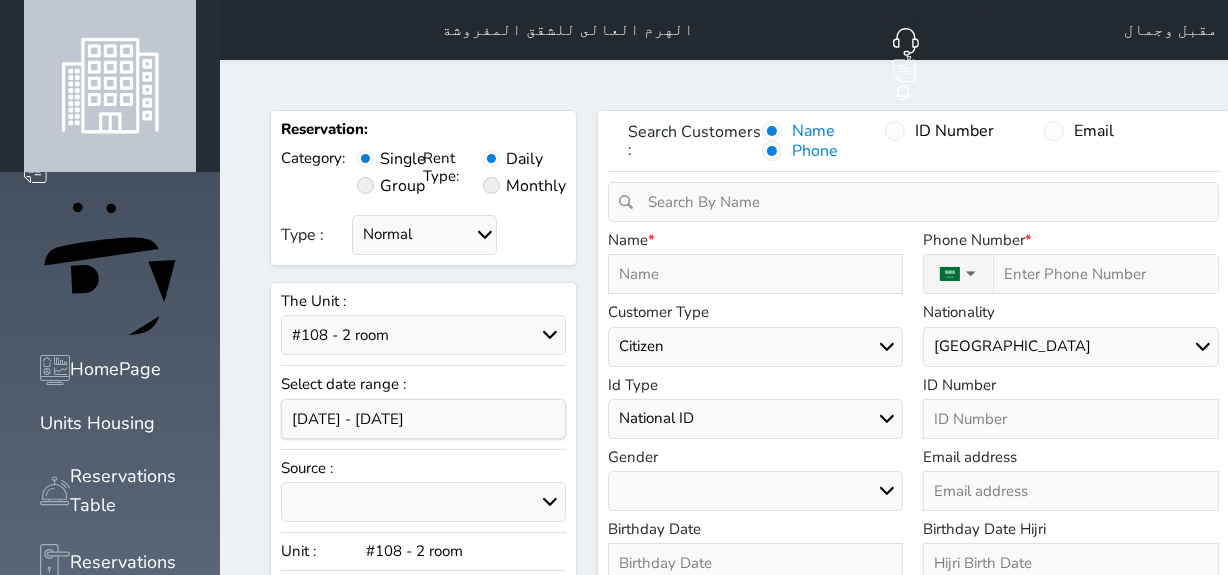 select 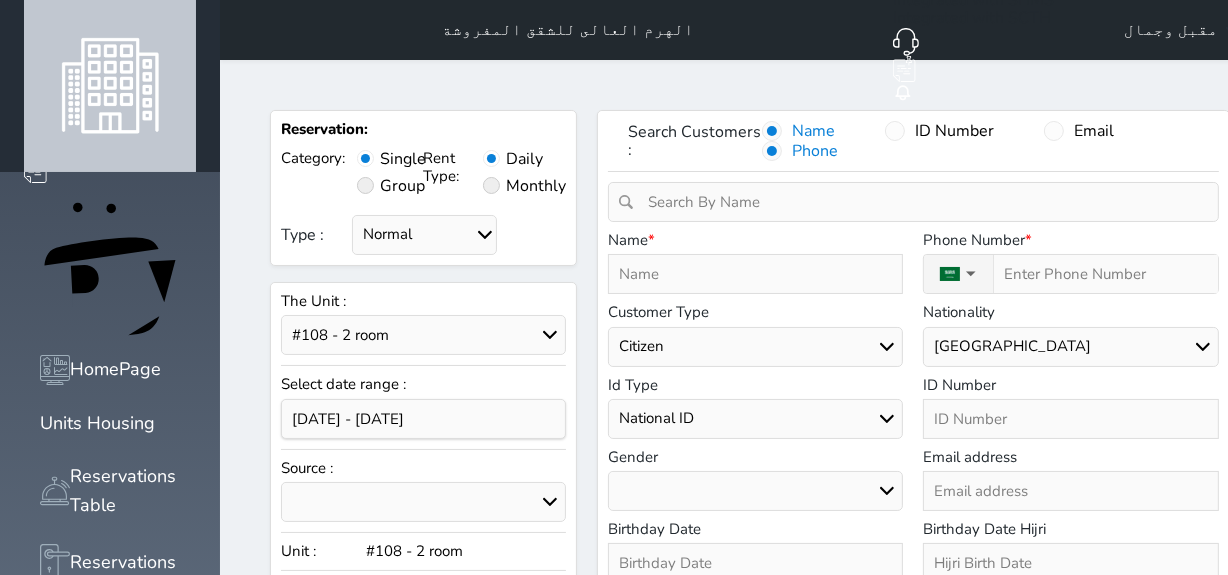 select 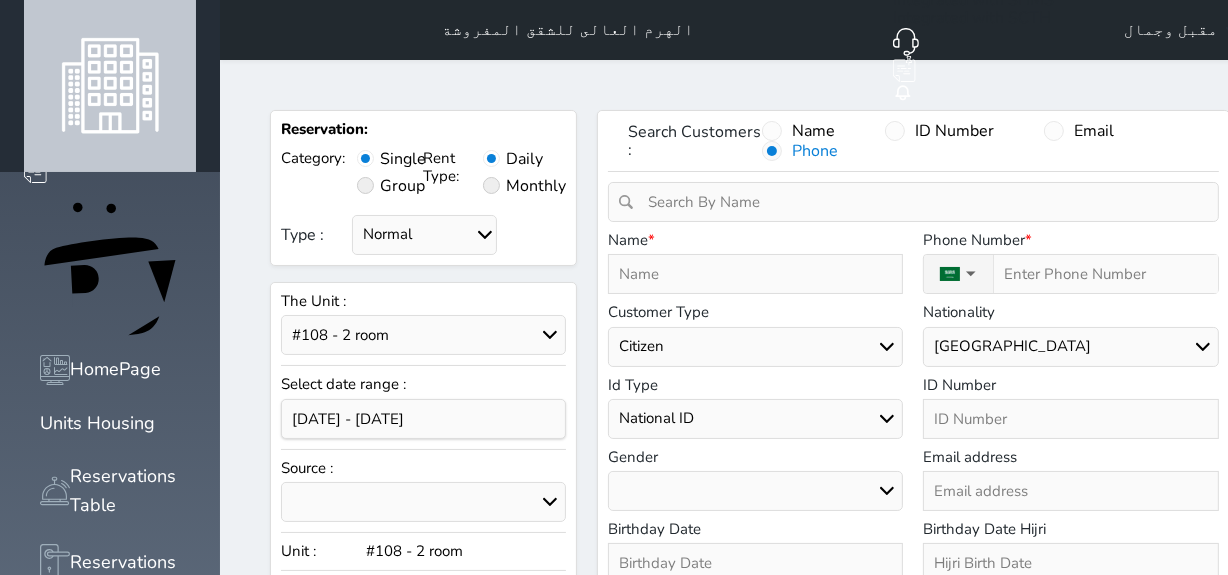click at bounding box center [772, 151] 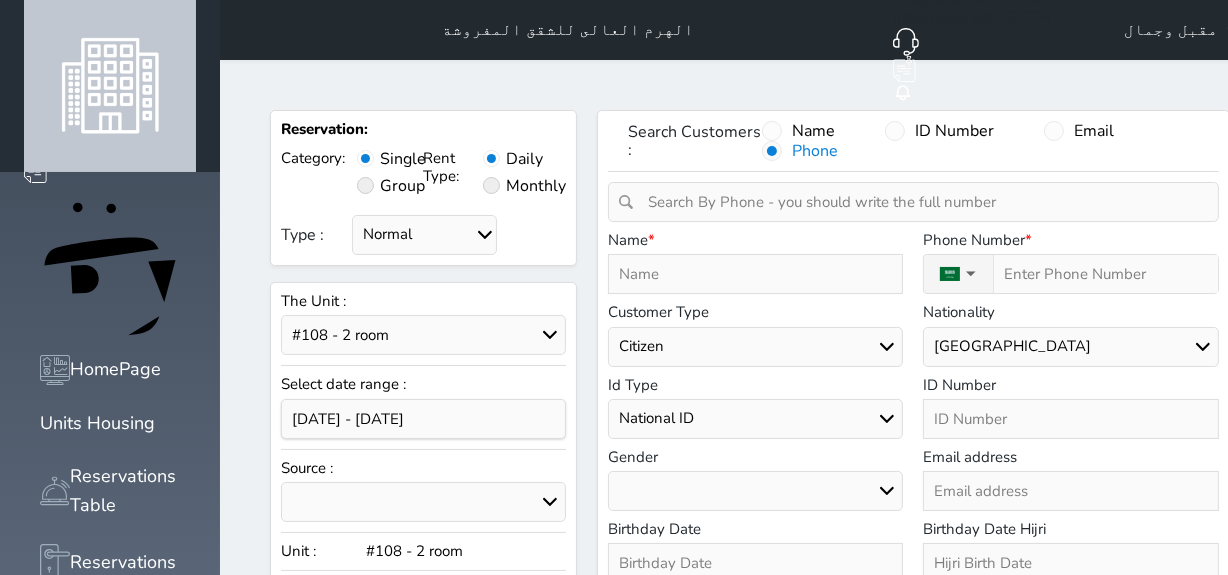 click at bounding box center [920, 202] 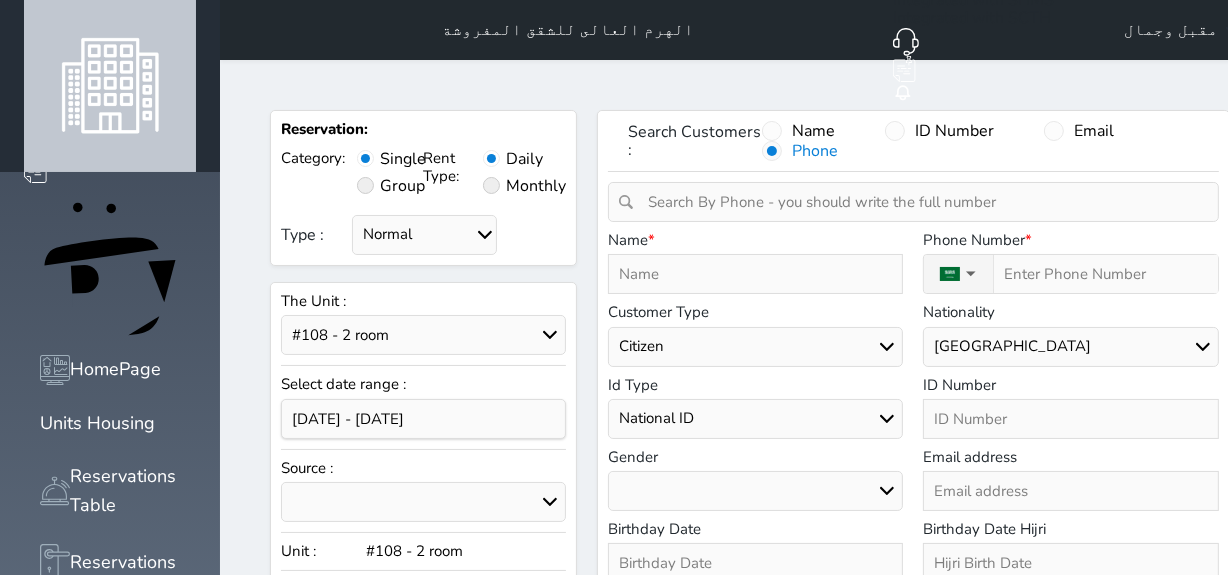 select 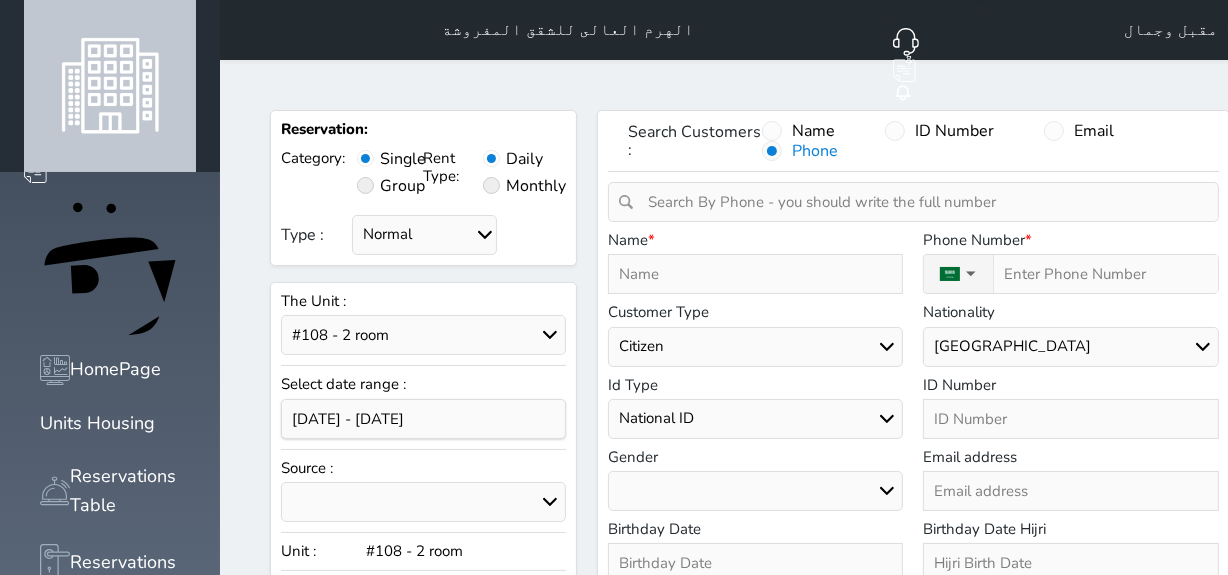 select 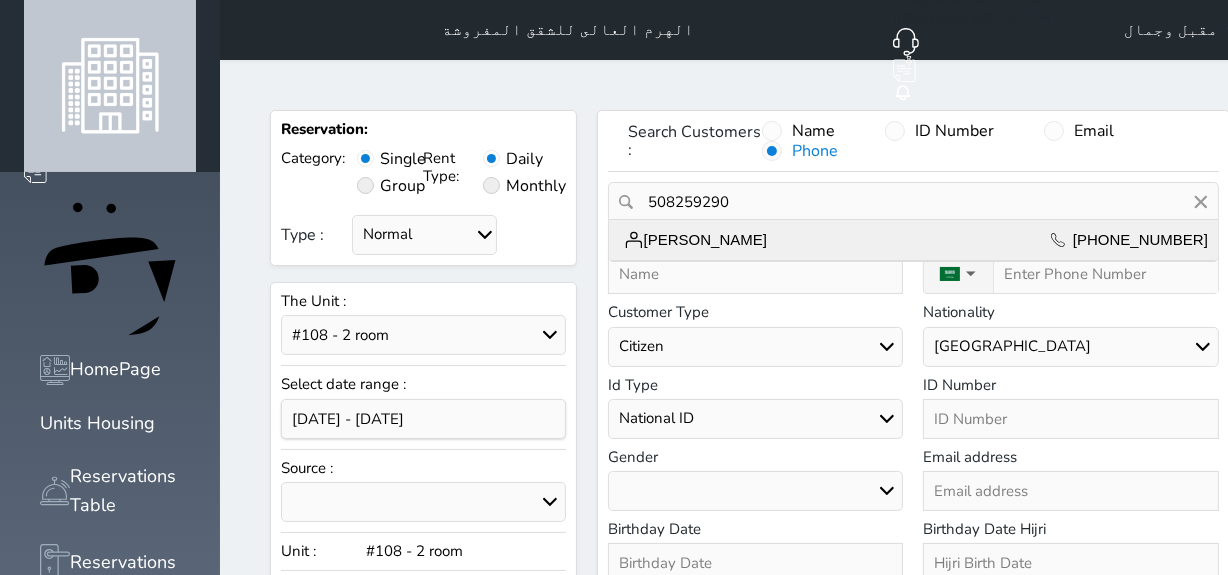 click on "[PERSON_NAME]   [PHONE_NUMBER]" at bounding box center (913, 240) 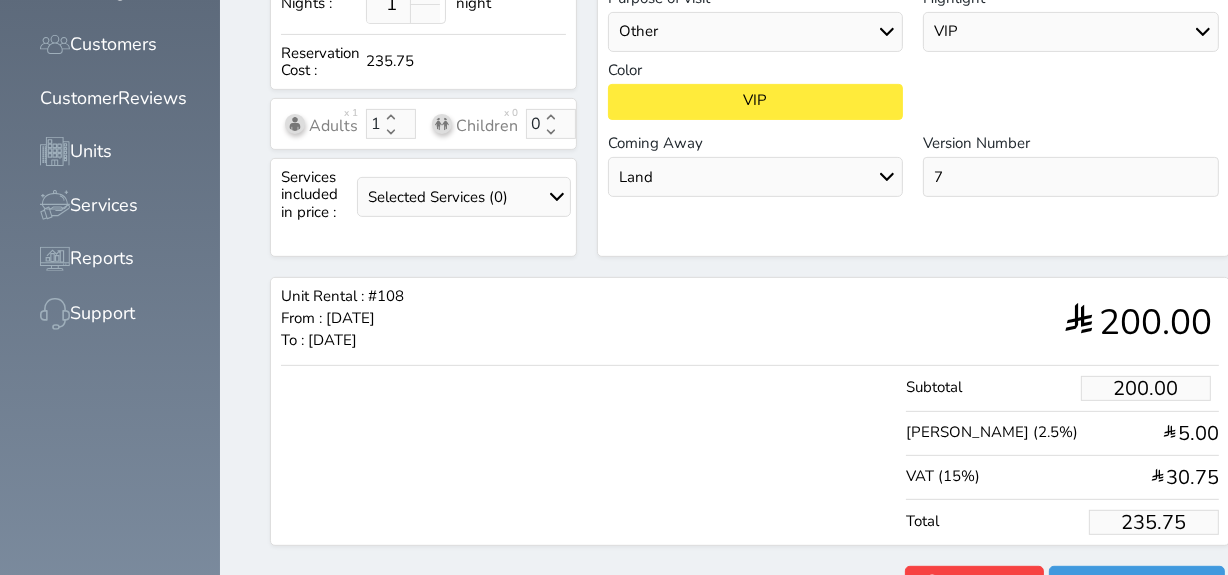 scroll, scrollTop: 666, scrollLeft: 0, axis: vertical 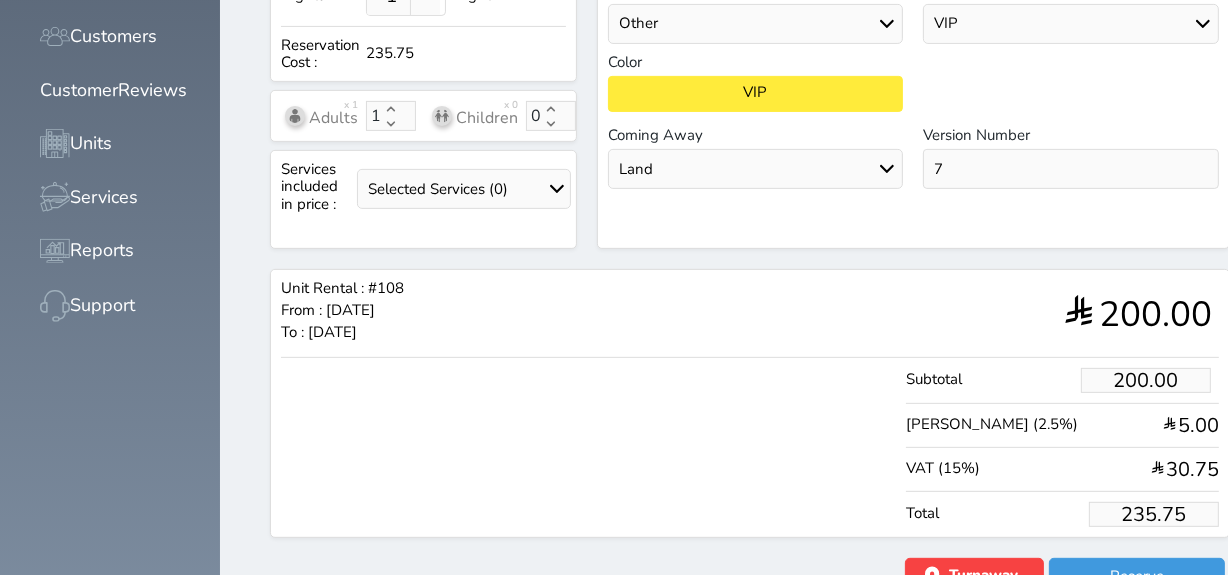 drag, startPoint x: 1100, startPoint y: 476, endPoint x: 1239, endPoint y: 469, distance: 139.17615 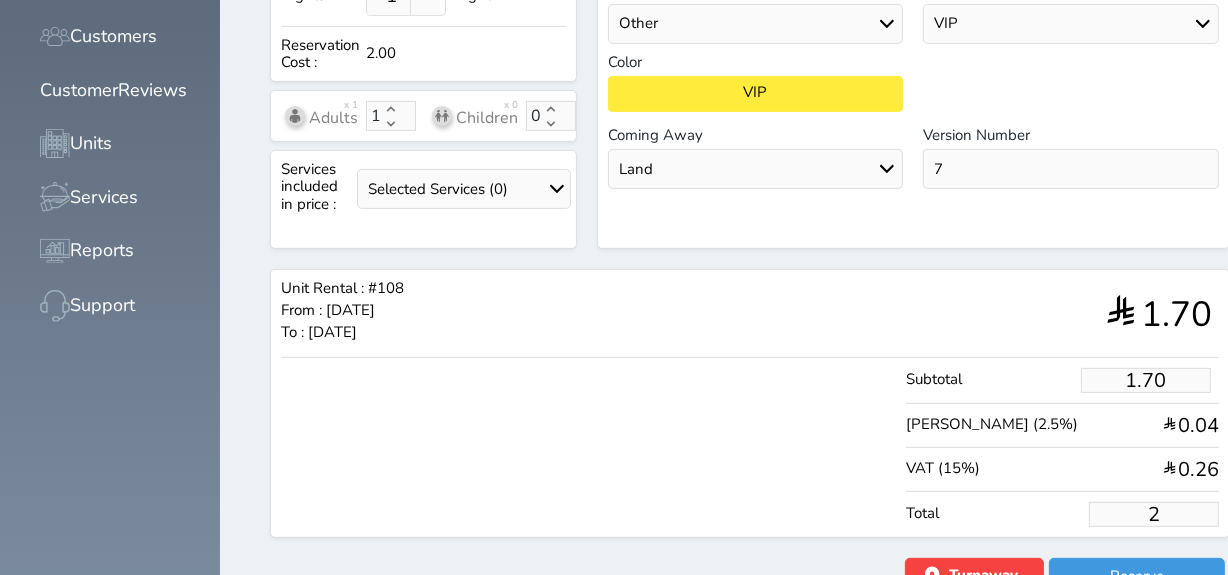 type on "16.97" 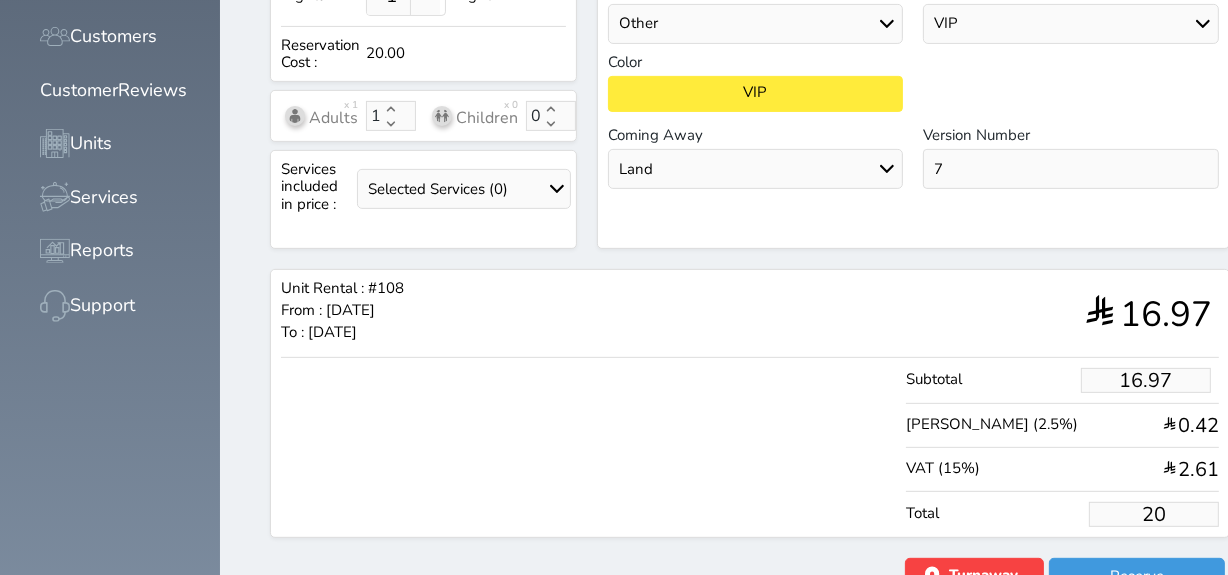 type on "169.67" 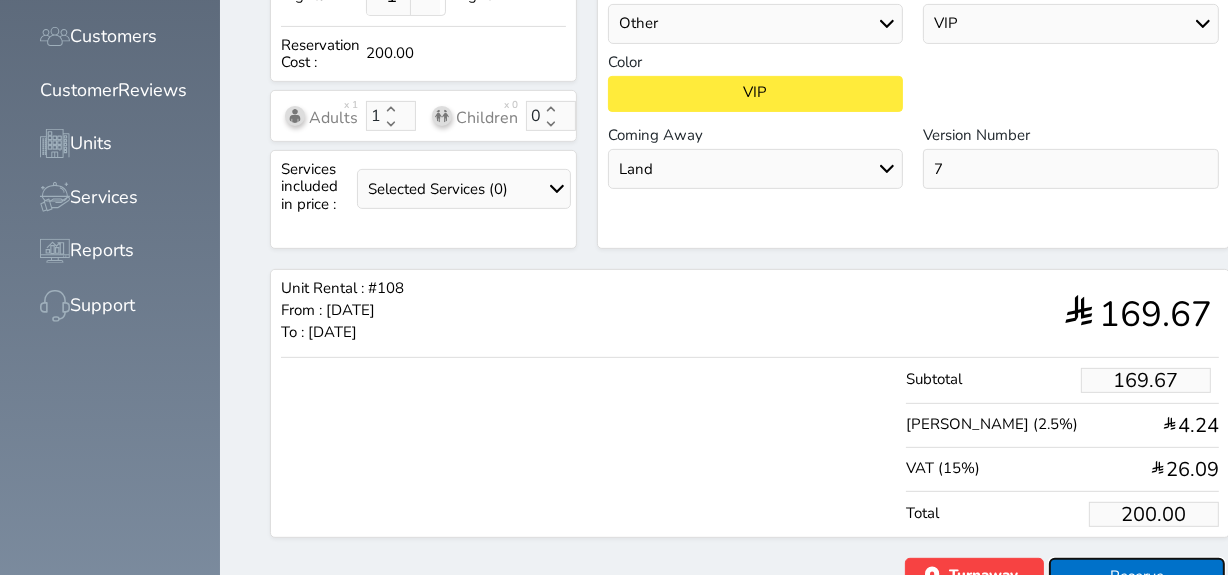 click on "Reserve" at bounding box center [1137, 575] 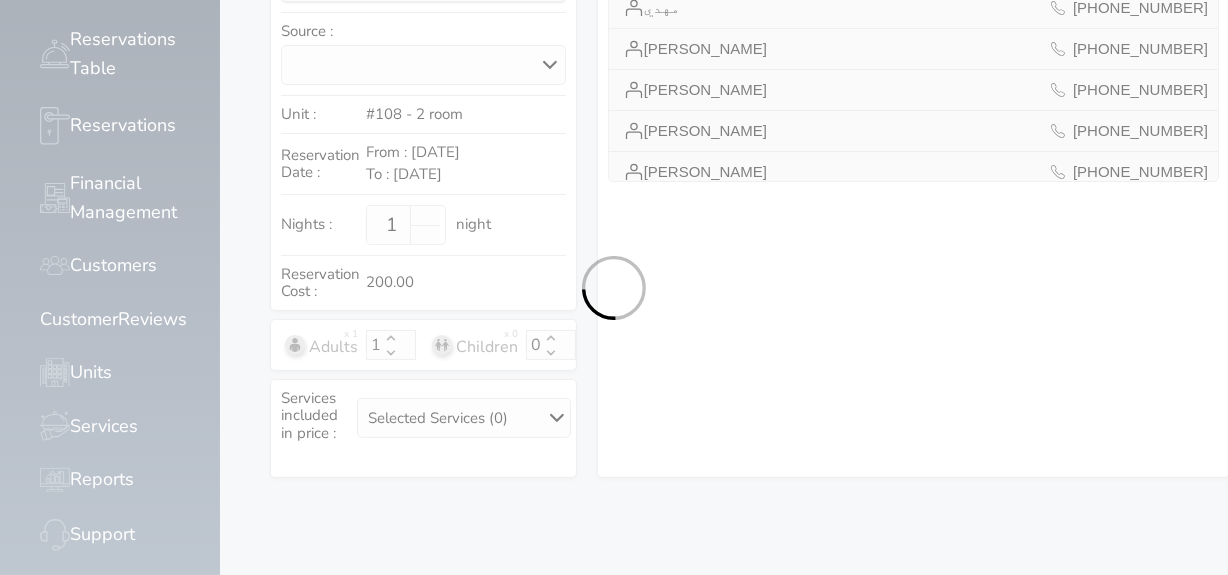 select on "1" 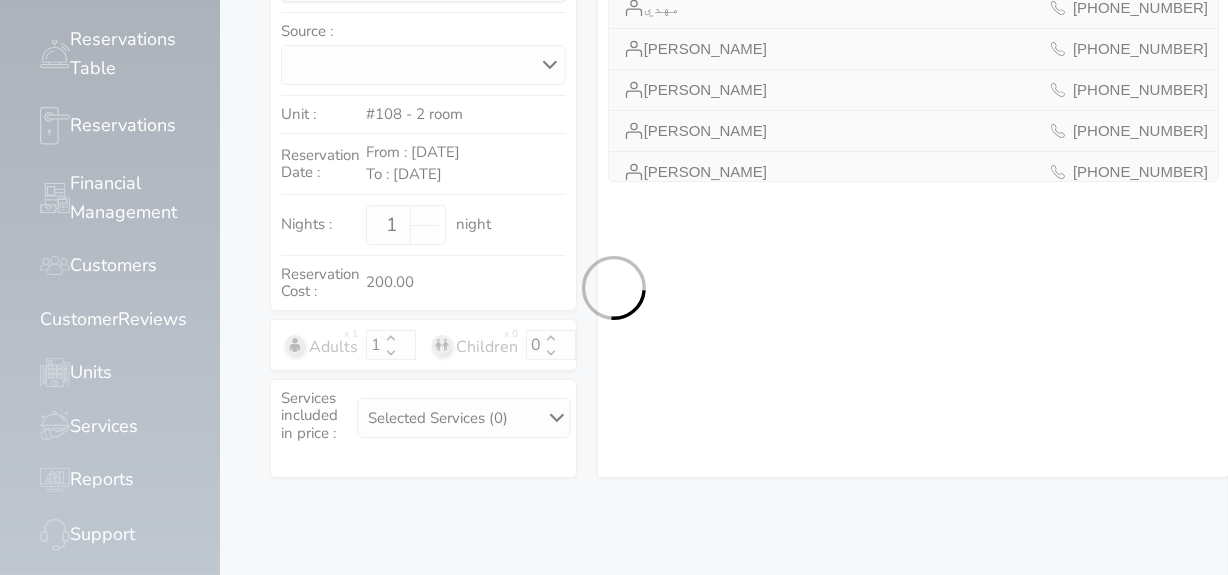 select on "113" 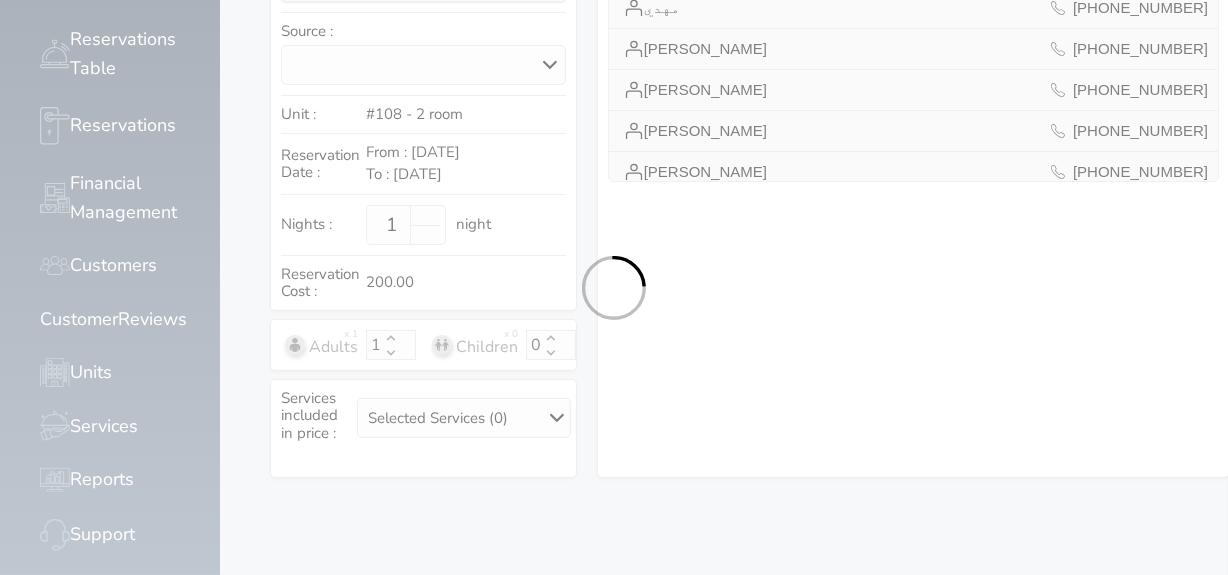 select on "1" 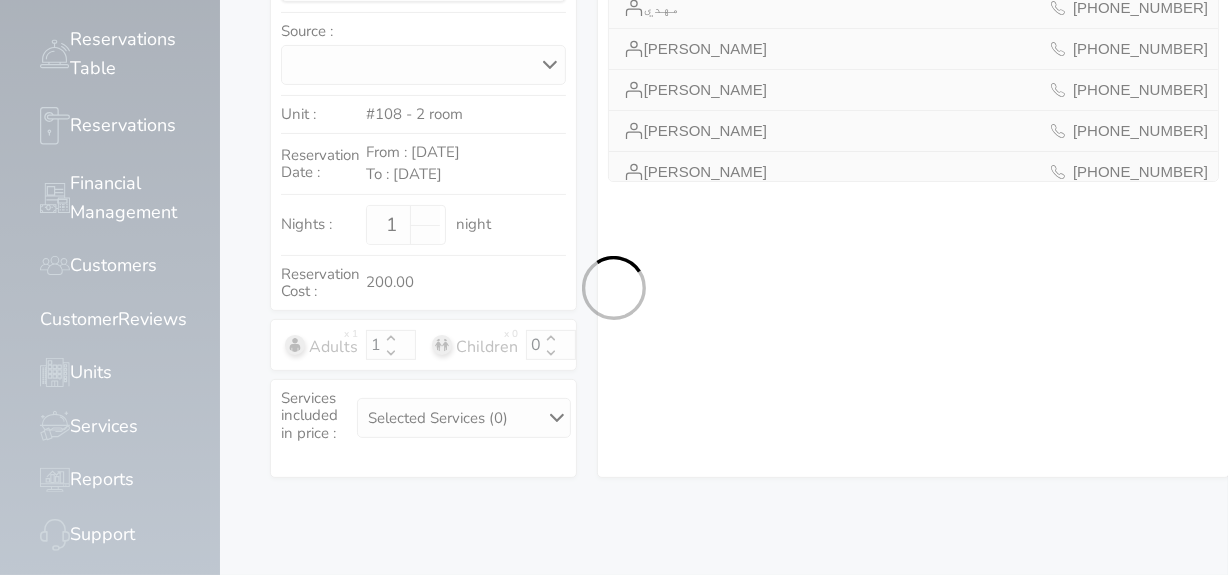 select on "7" 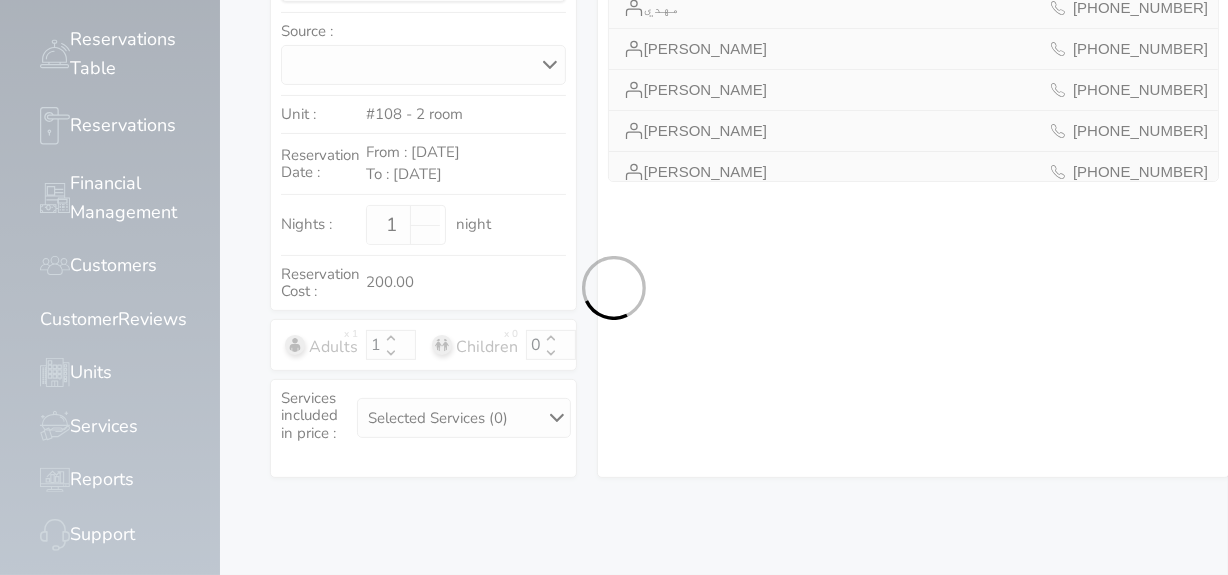select on "1409" 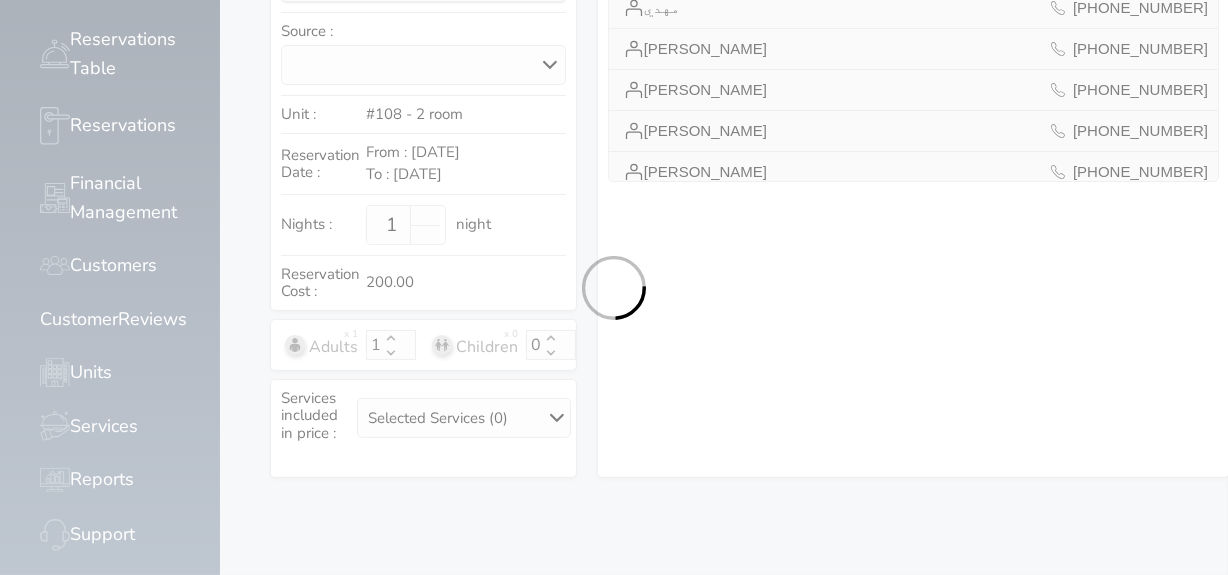 select on "9" 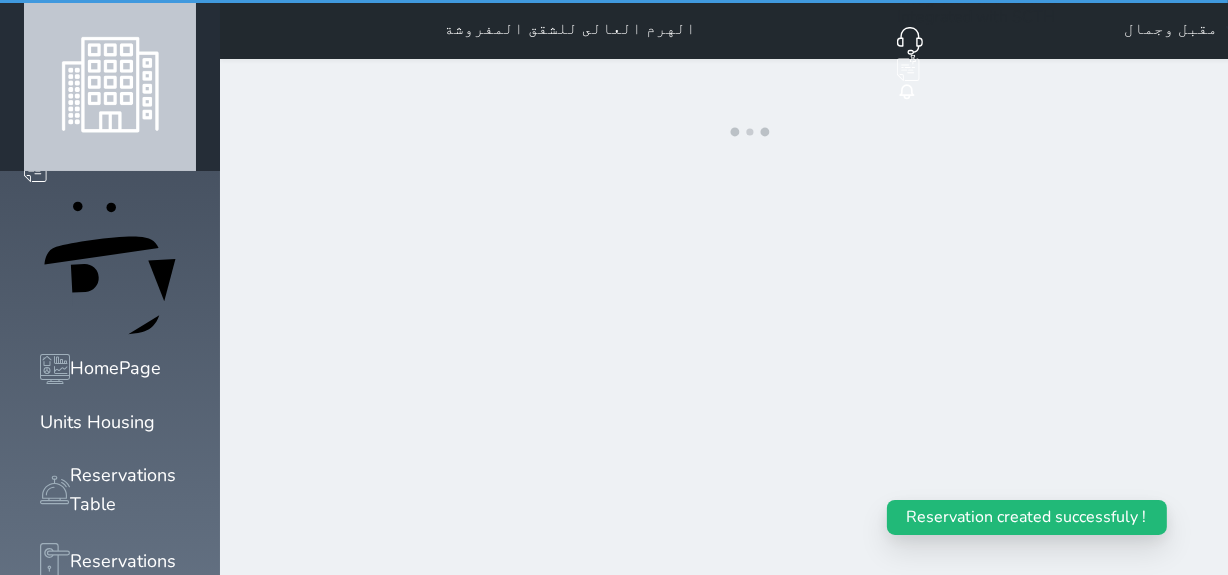 scroll, scrollTop: 0, scrollLeft: 0, axis: both 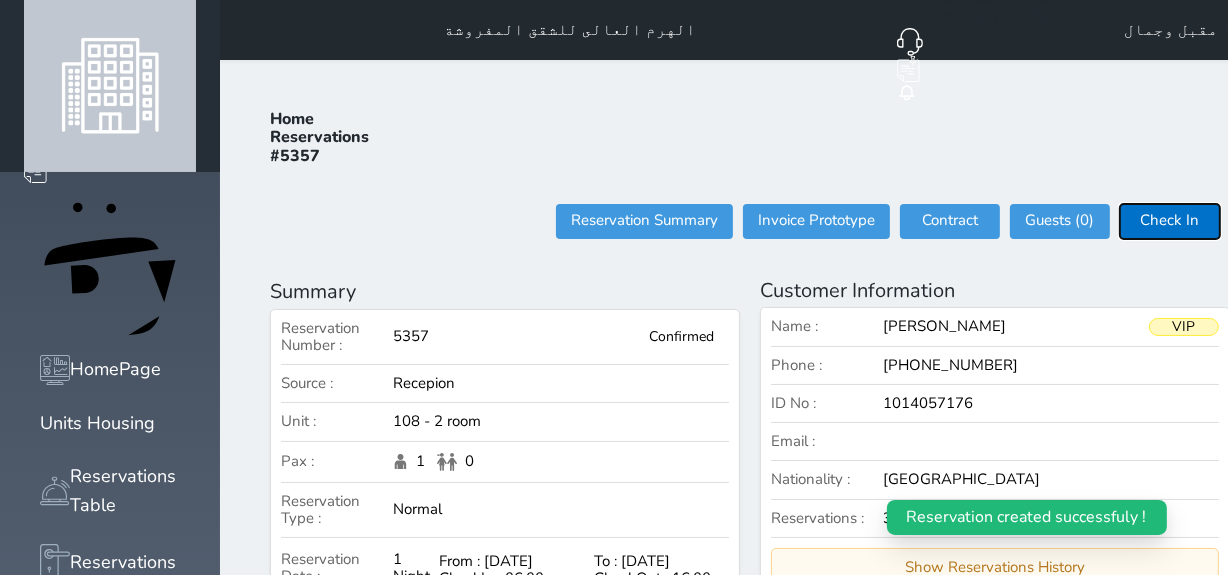 click on "Check In" at bounding box center [1170, 221] 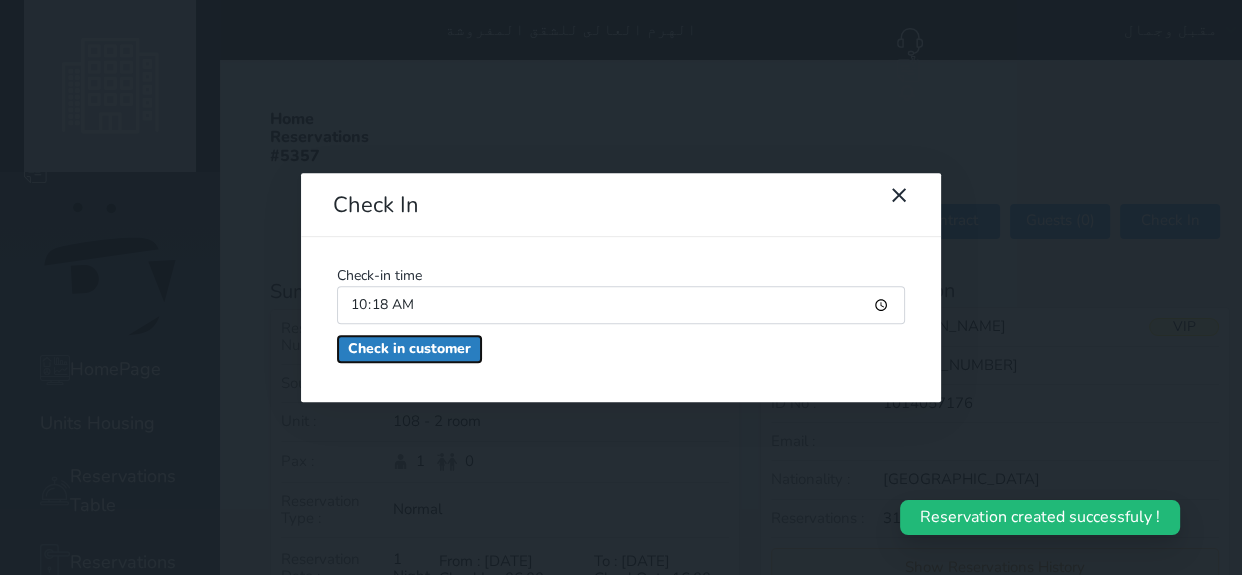 click on "Check in customer" at bounding box center [409, 349] 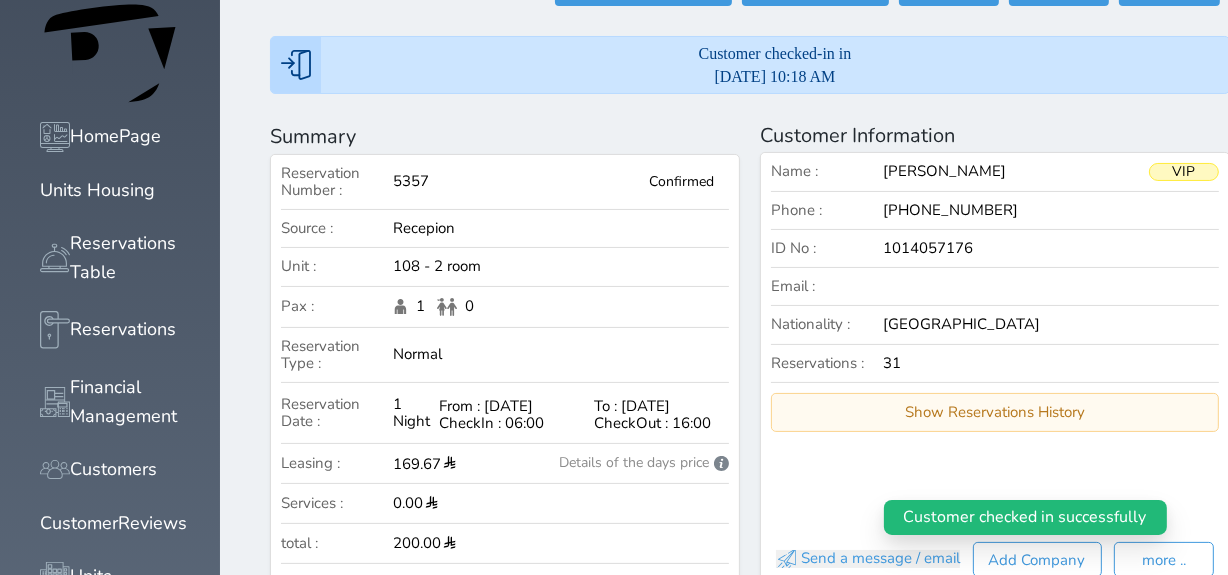 scroll, scrollTop: 181, scrollLeft: 0, axis: vertical 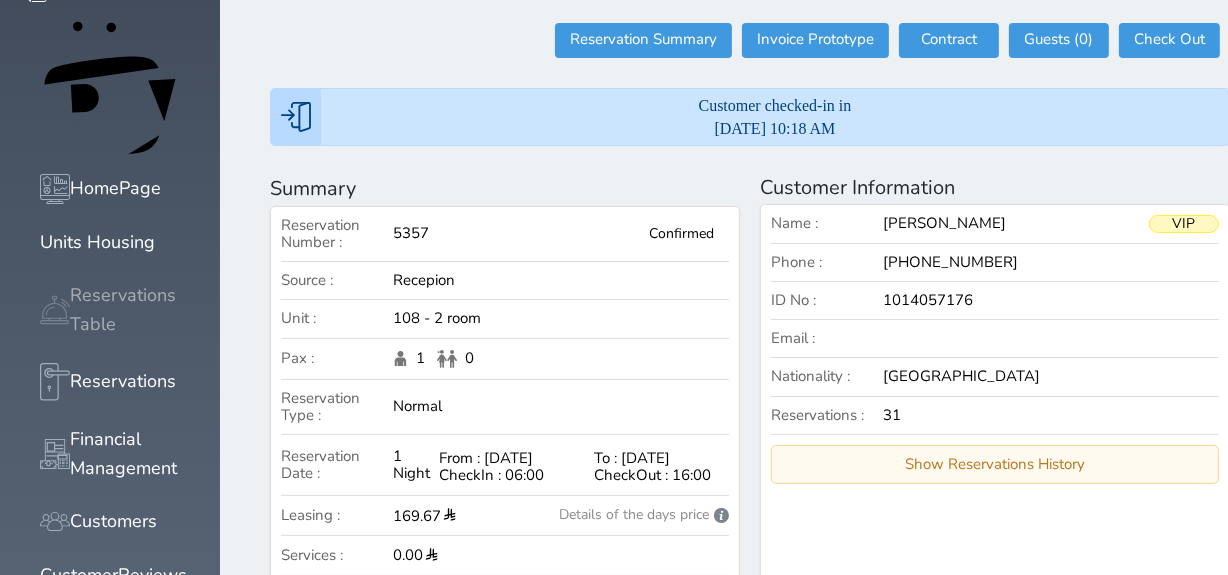 click on "Reservations Table" at bounding box center [133, 310] 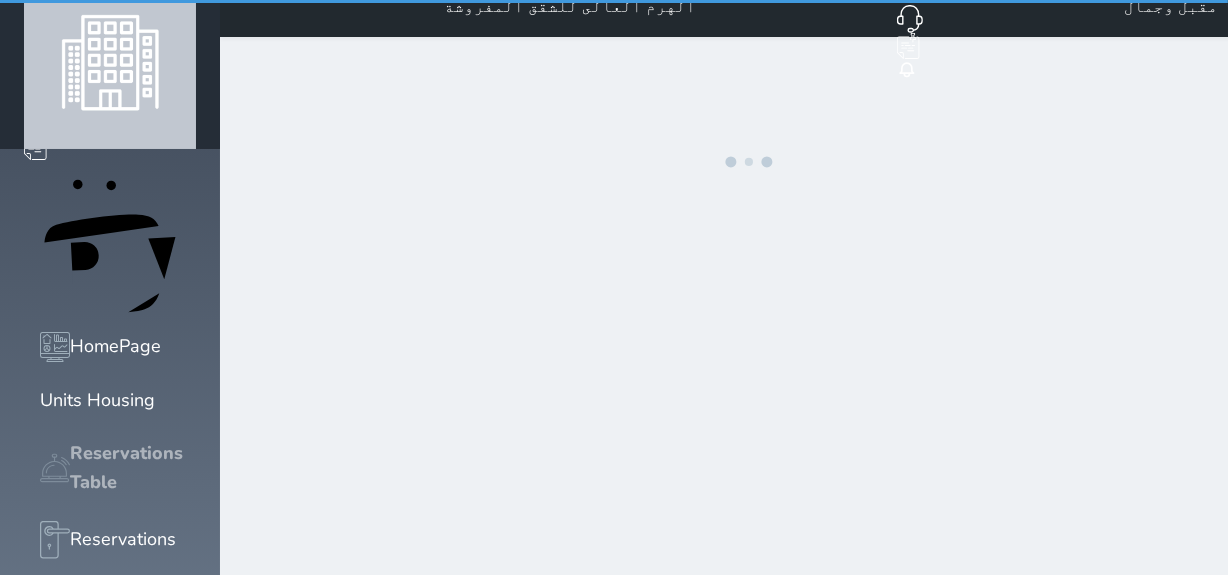 scroll, scrollTop: 0, scrollLeft: 0, axis: both 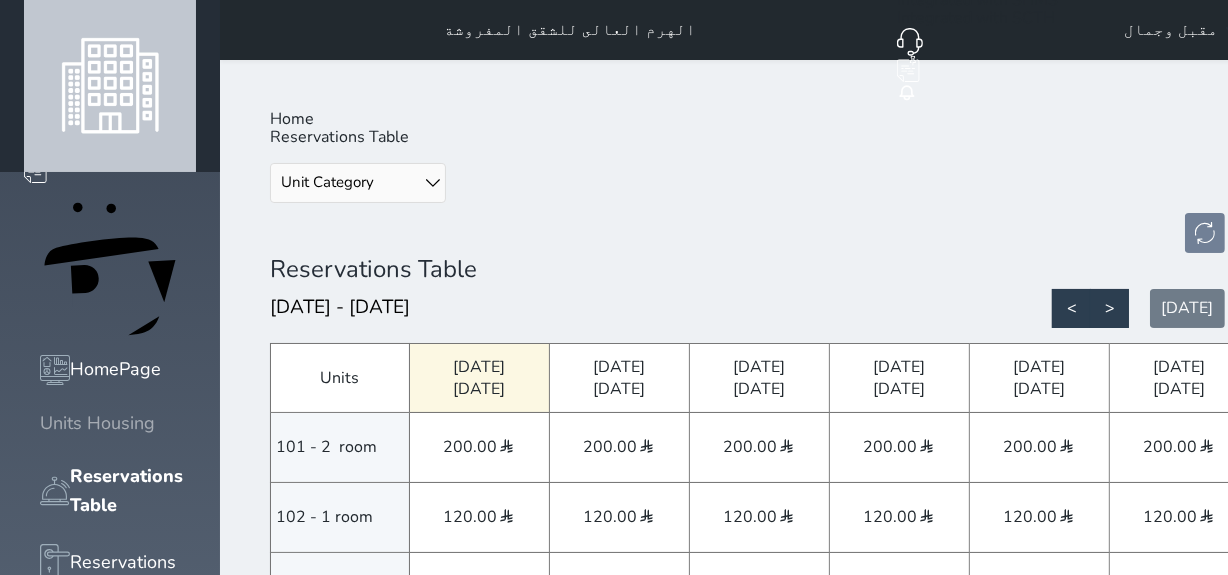 click 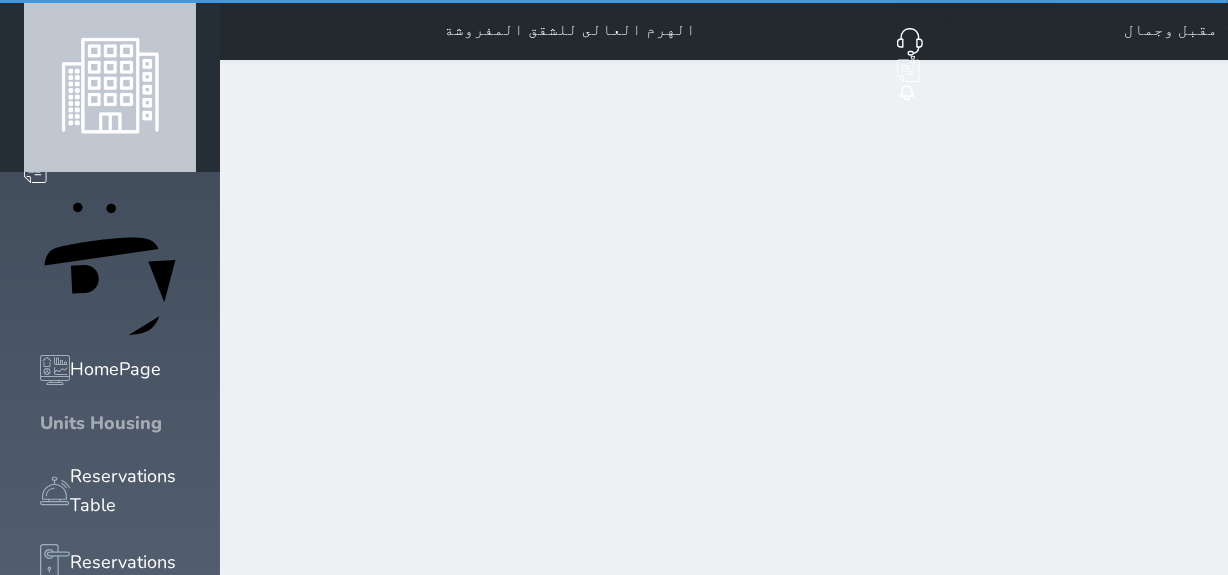 click 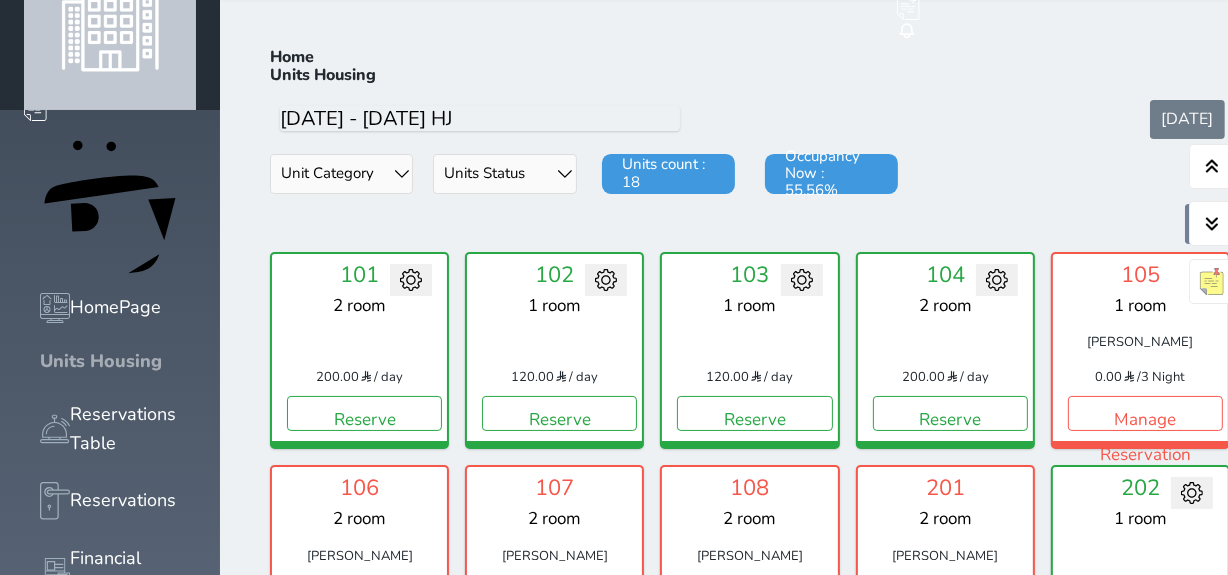 scroll, scrollTop: 78, scrollLeft: 0, axis: vertical 